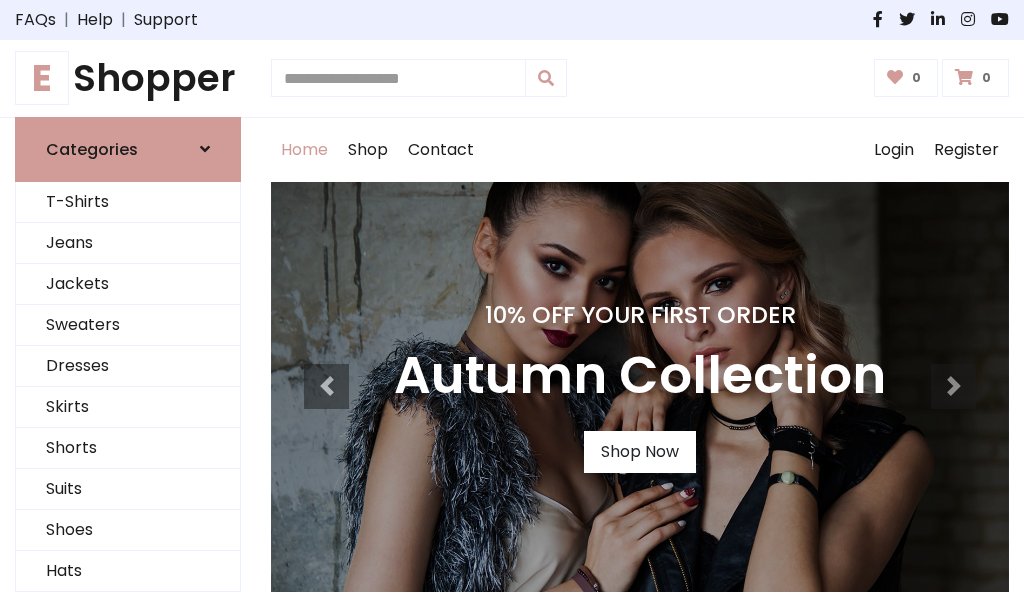 scroll, scrollTop: 0, scrollLeft: 0, axis: both 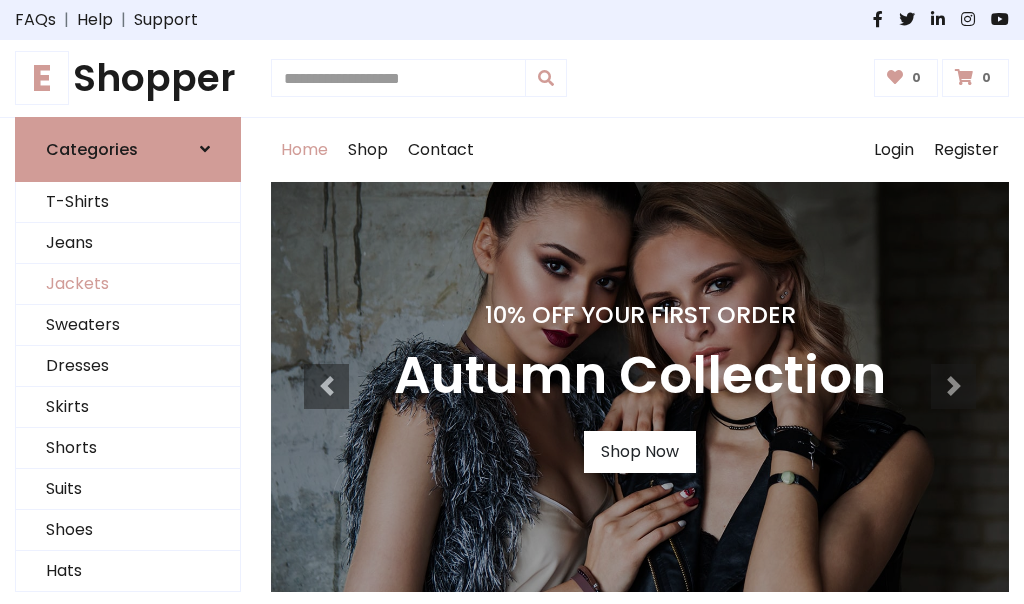 click on "Jackets" at bounding box center [128, 284] 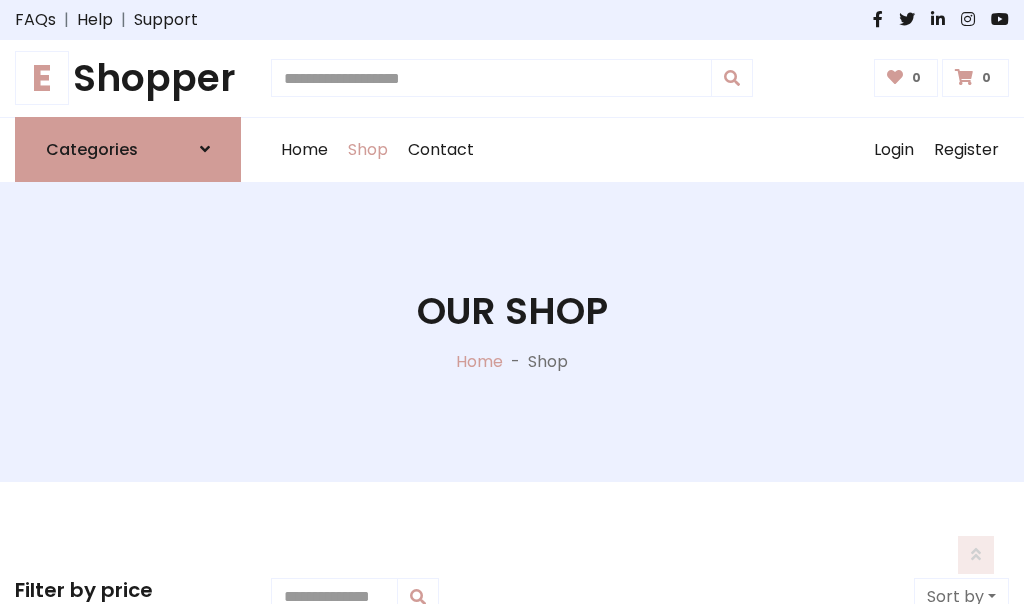scroll, scrollTop: 904, scrollLeft: 0, axis: vertical 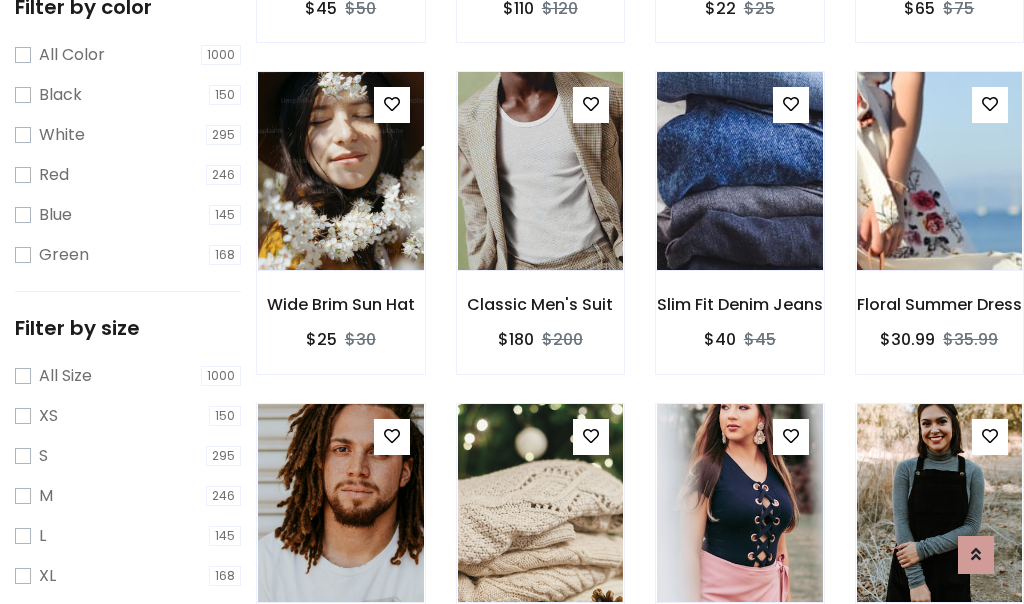 click at bounding box center (340, -160) 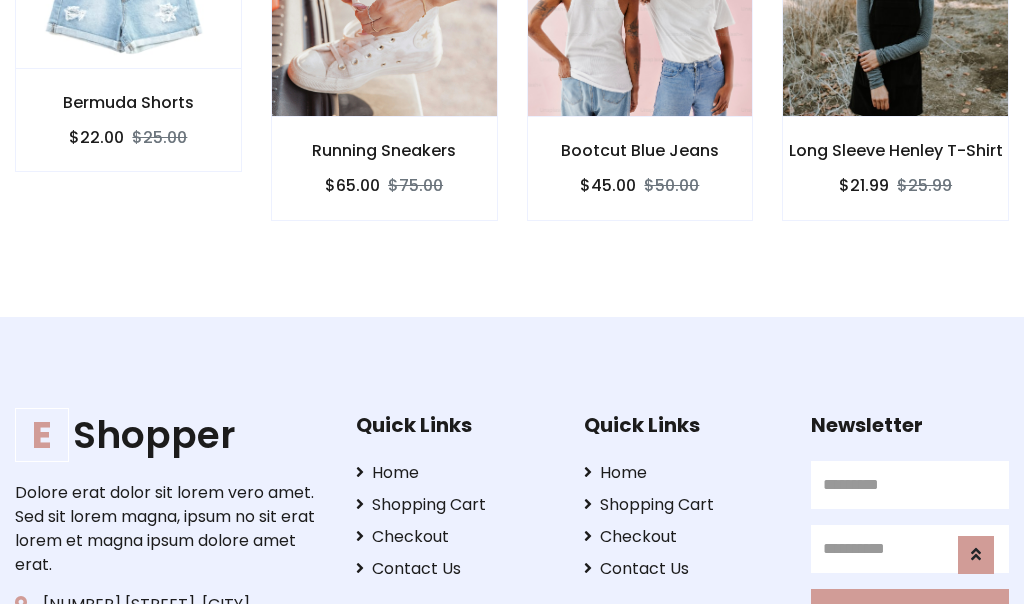 scroll, scrollTop: 0, scrollLeft: 0, axis: both 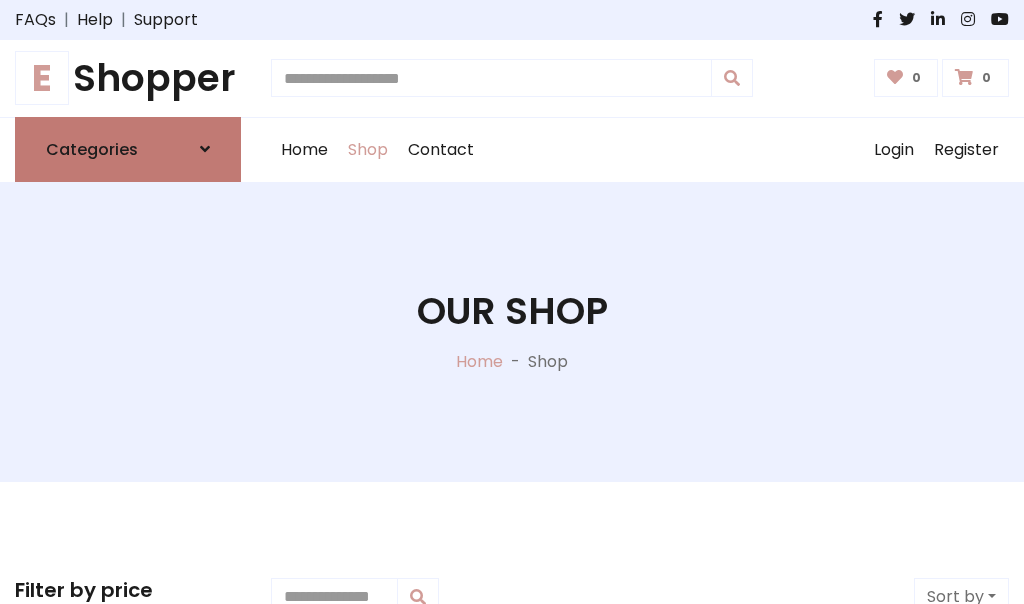 click on "Categories" at bounding box center [92, 149] 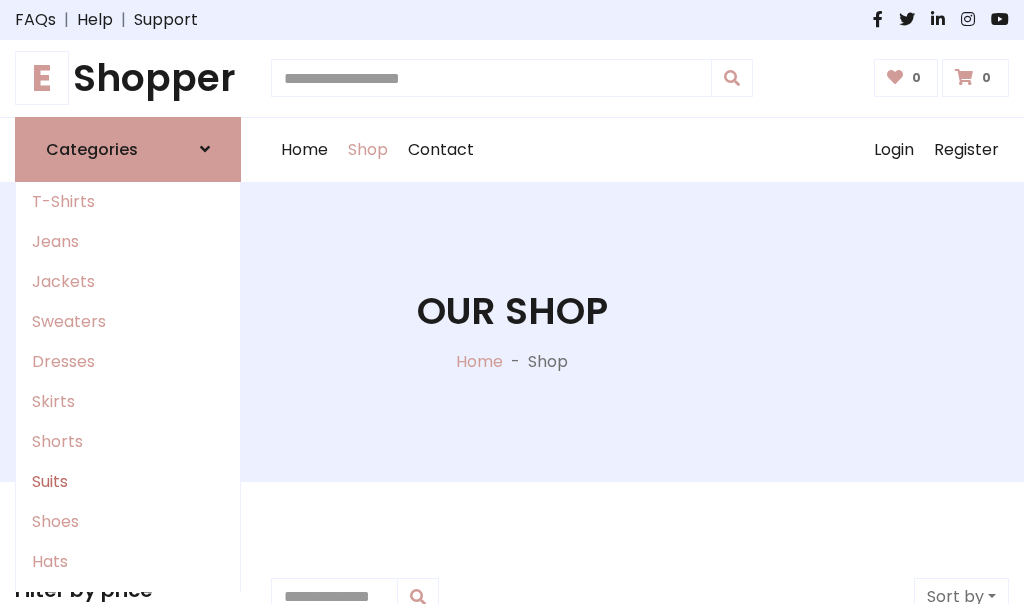 click on "Suits" at bounding box center [128, 482] 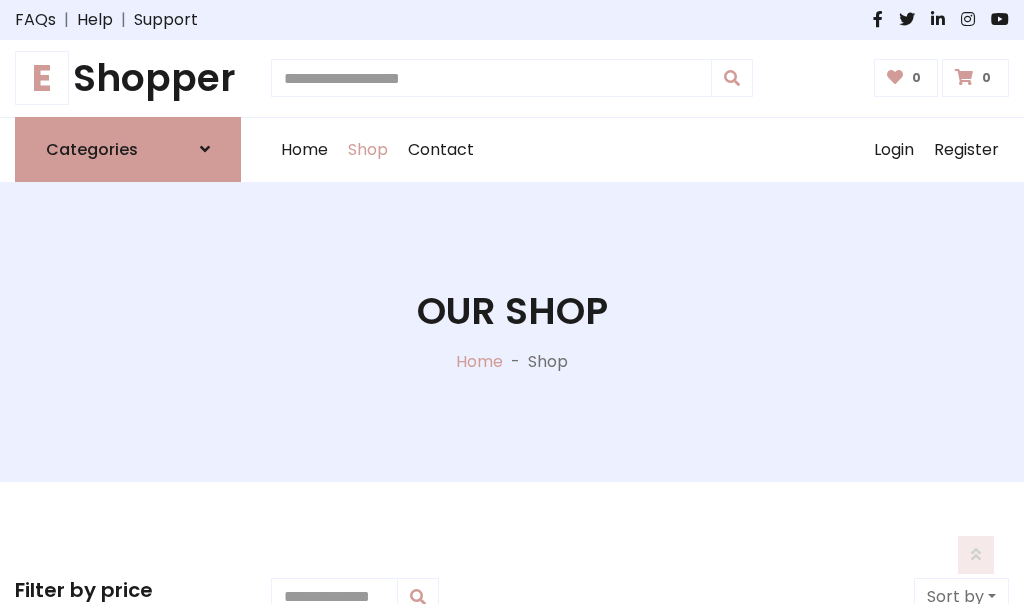 scroll, scrollTop: 1445, scrollLeft: 0, axis: vertical 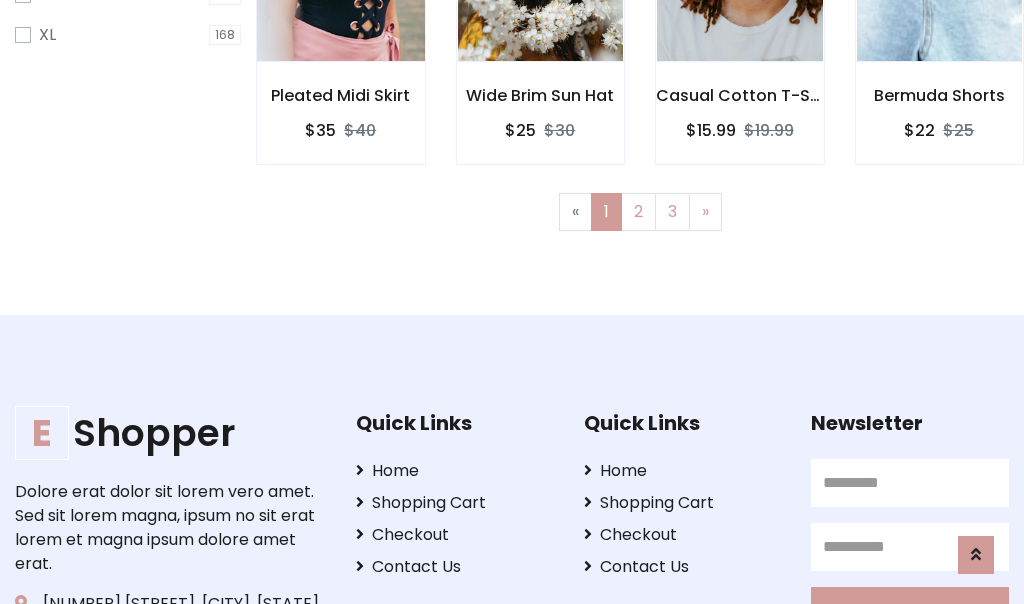 click at bounding box center (340, -38) 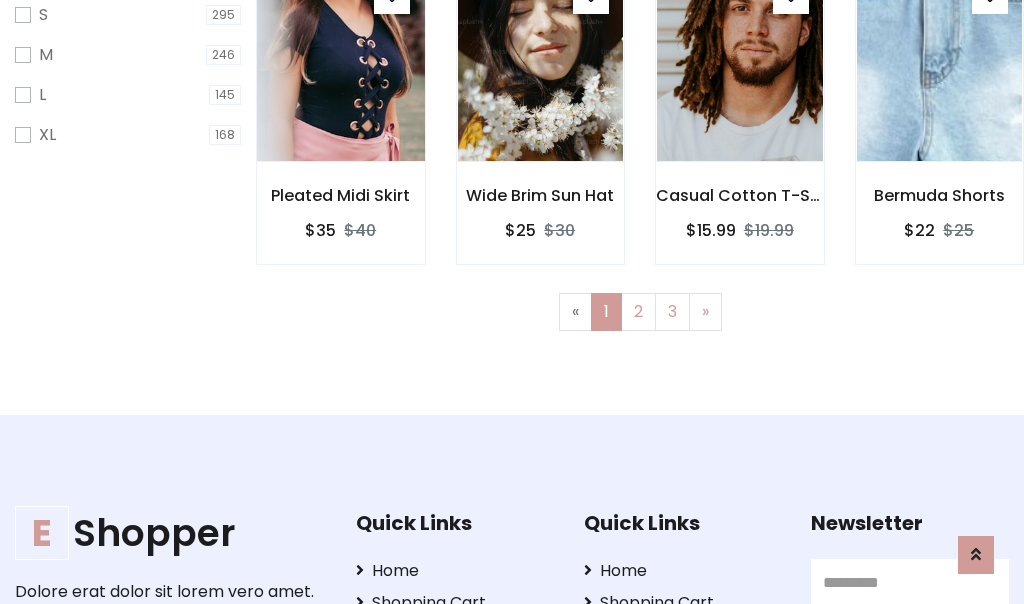 scroll, scrollTop: 100, scrollLeft: 0, axis: vertical 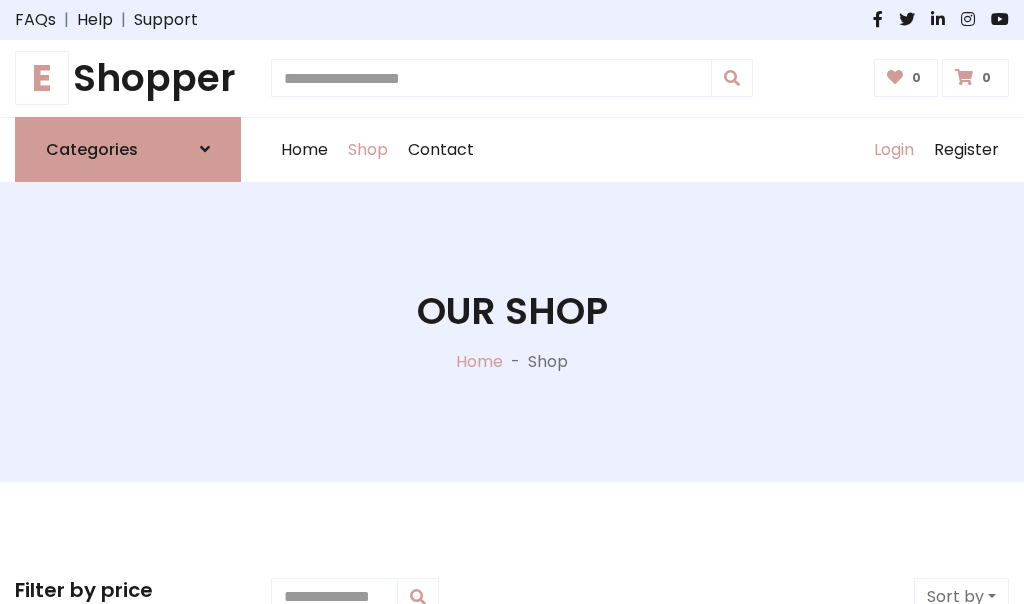 click on "Login" at bounding box center (894, 150) 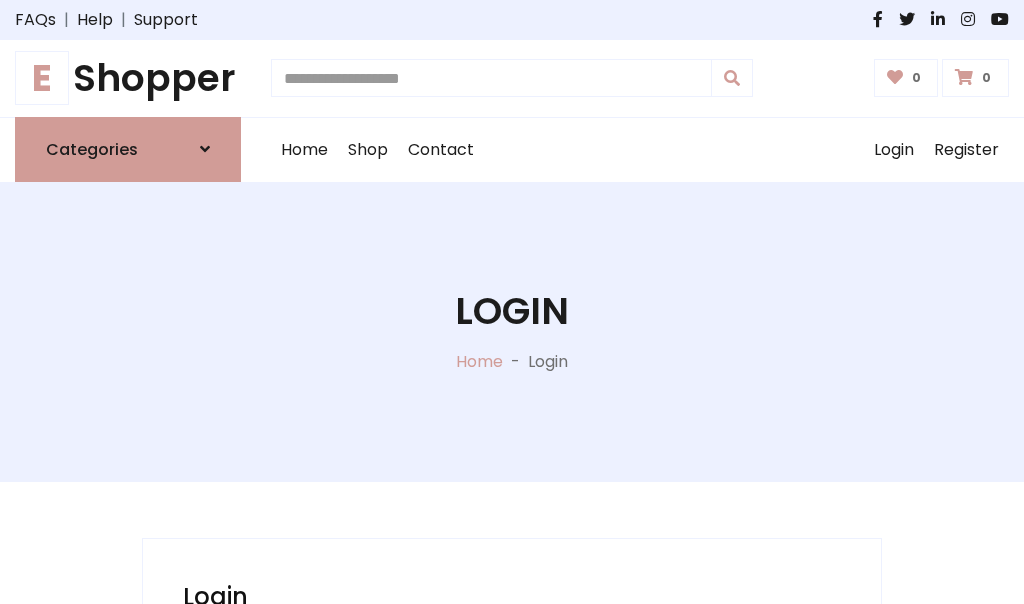 scroll, scrollTop: 0, scrollLeft: 0, axis: both 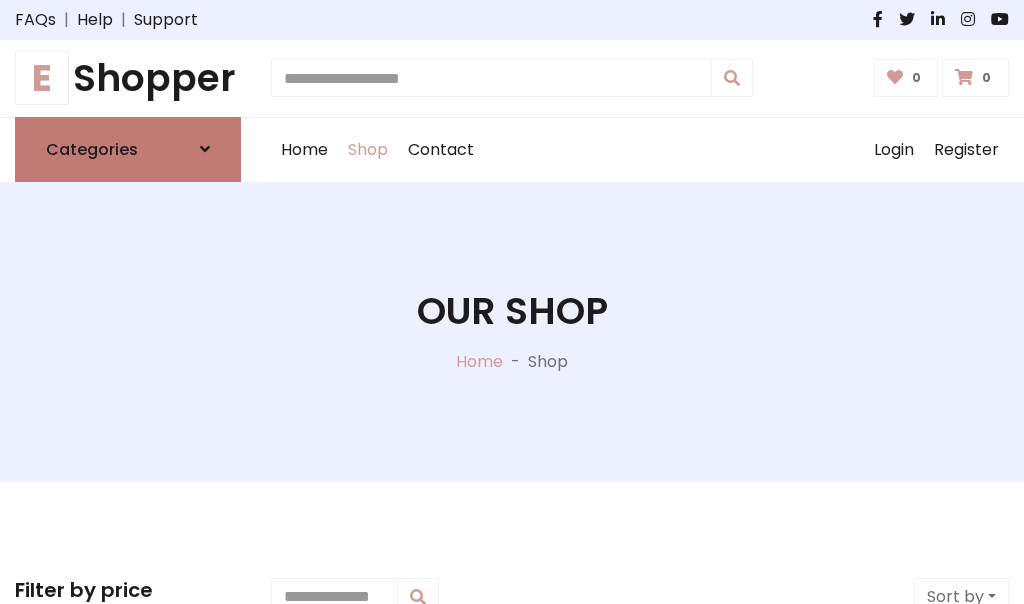 click at bounding box center [205, 149] 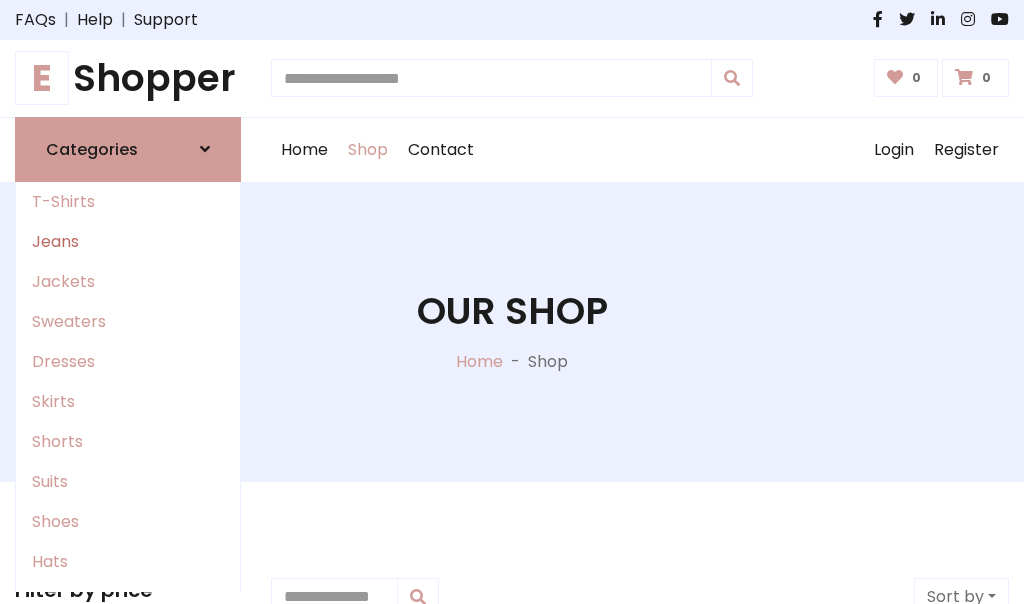 click on "Jeans" at bounding box center (128, 242) 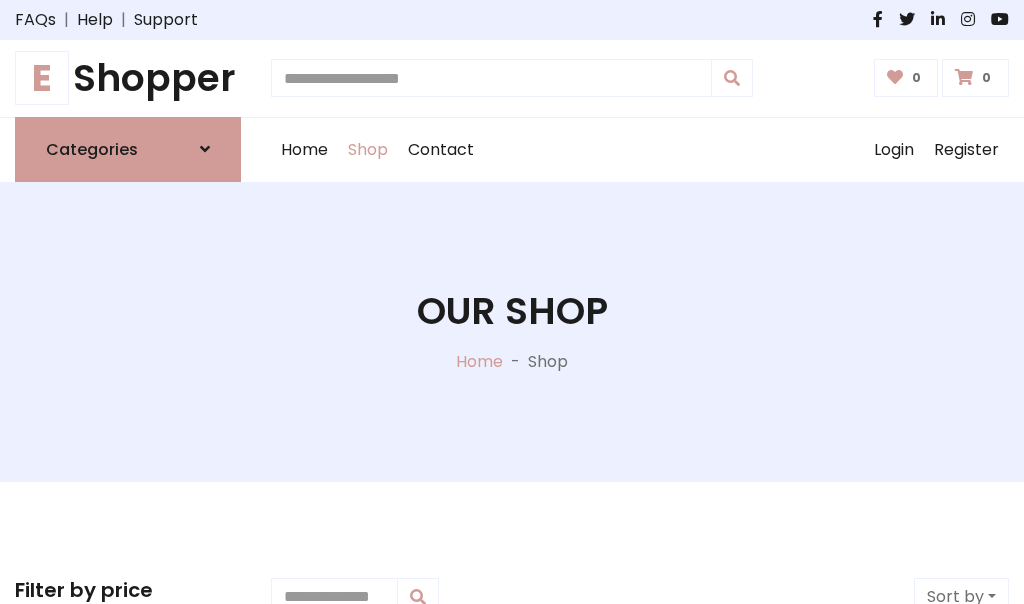 scroll, scrollTop: 0, scrollLeft: 0, axis: both 